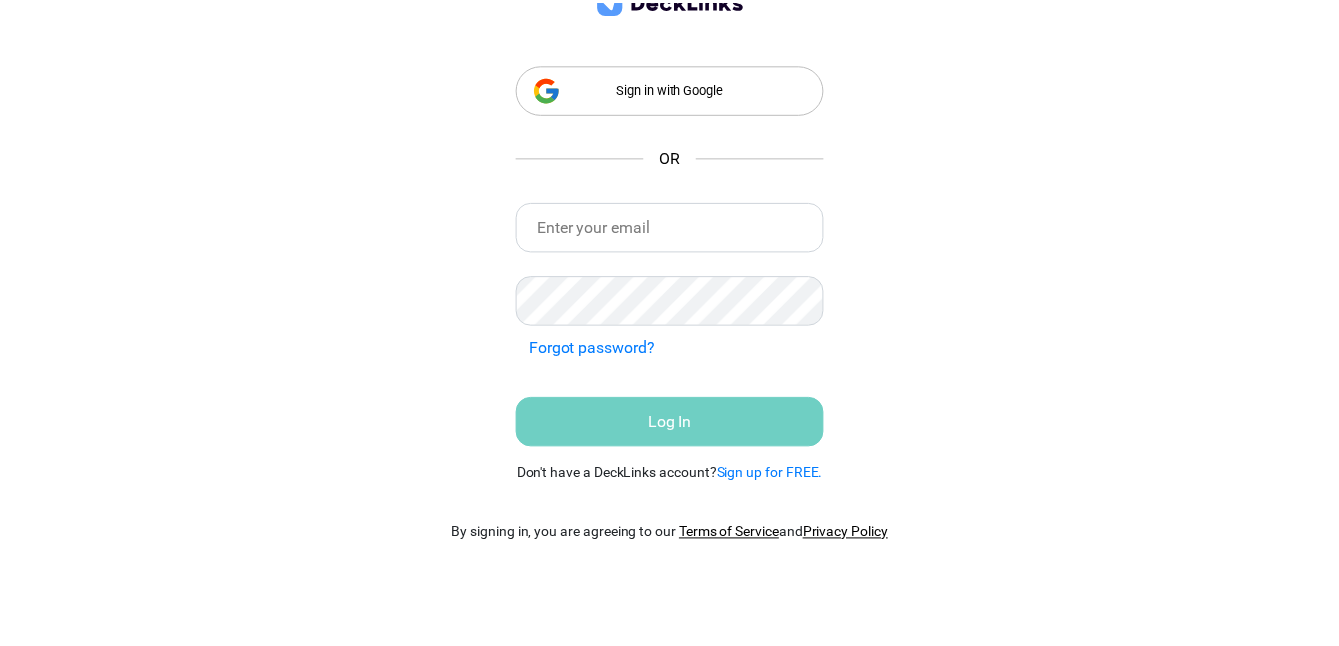 scroll, scrollTop: 0, scrollLeft: 0, axis: both 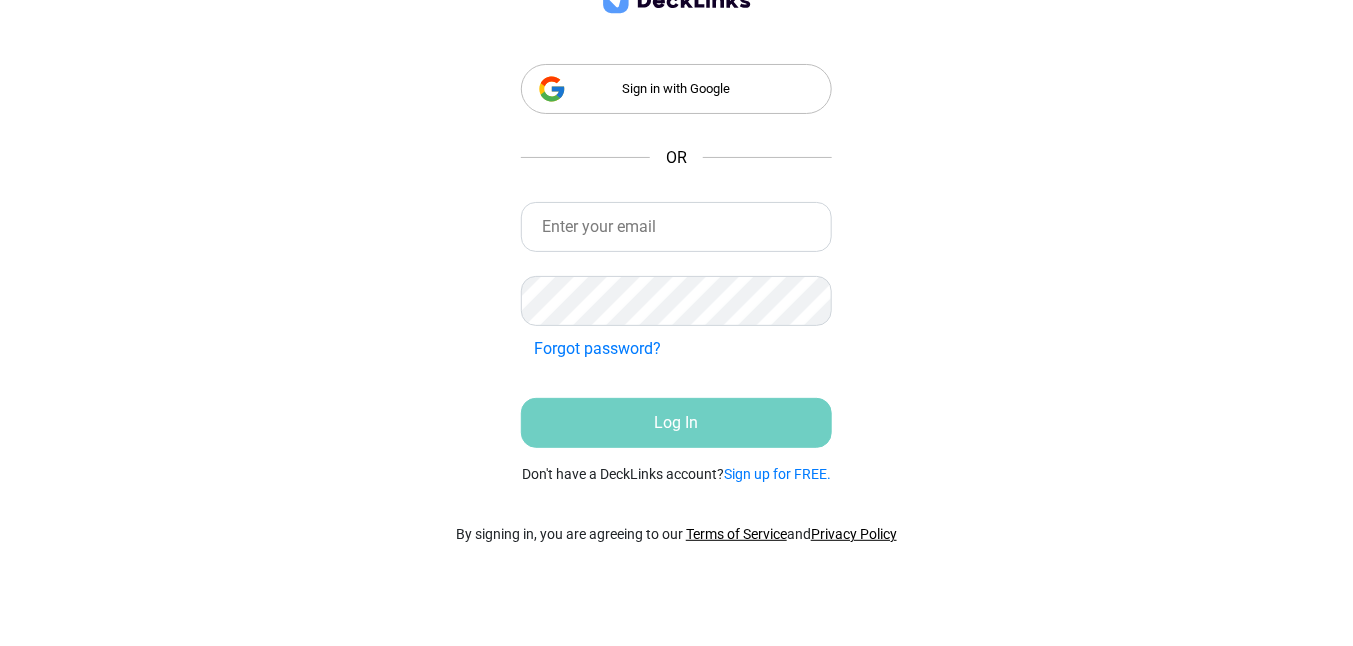 click on "Sign in with Google OR Incorrect Credentials Forgot password? Incorrect Credentials Log In Don't have a DeckLinks account?  Sign up for FREE." at bounding box center [676, 222] 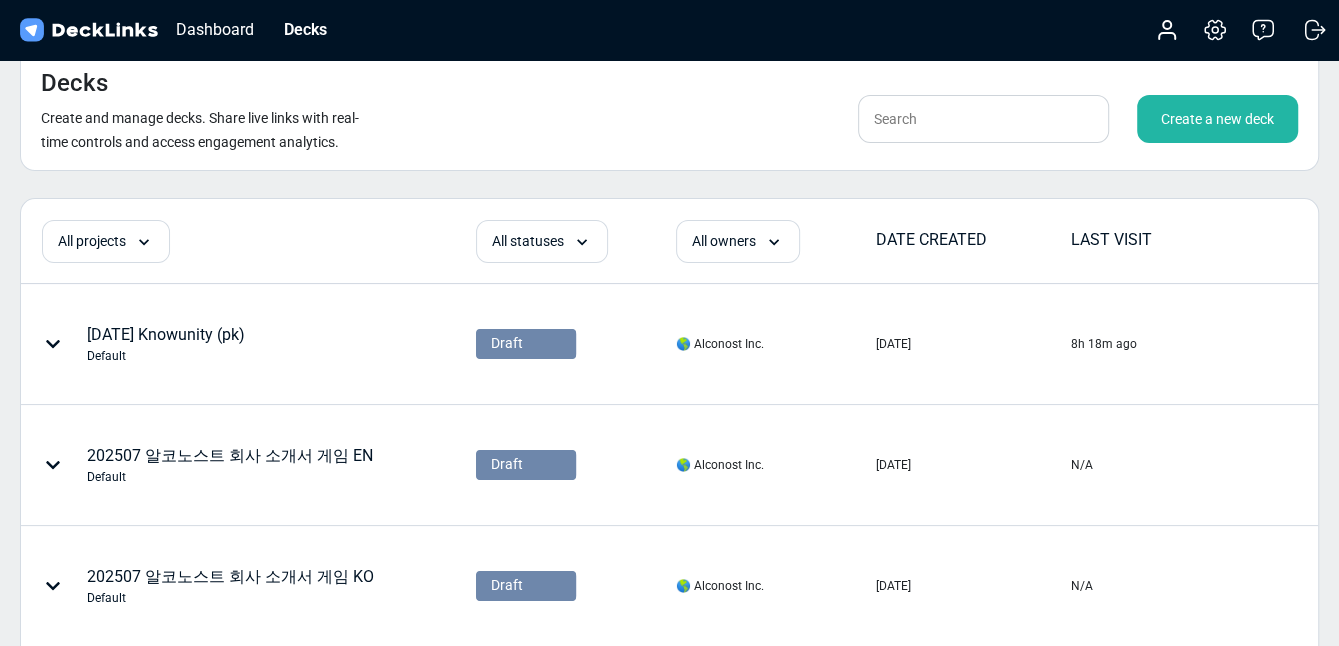 click on "Create a new deck" at bounding box center [1217, 119] 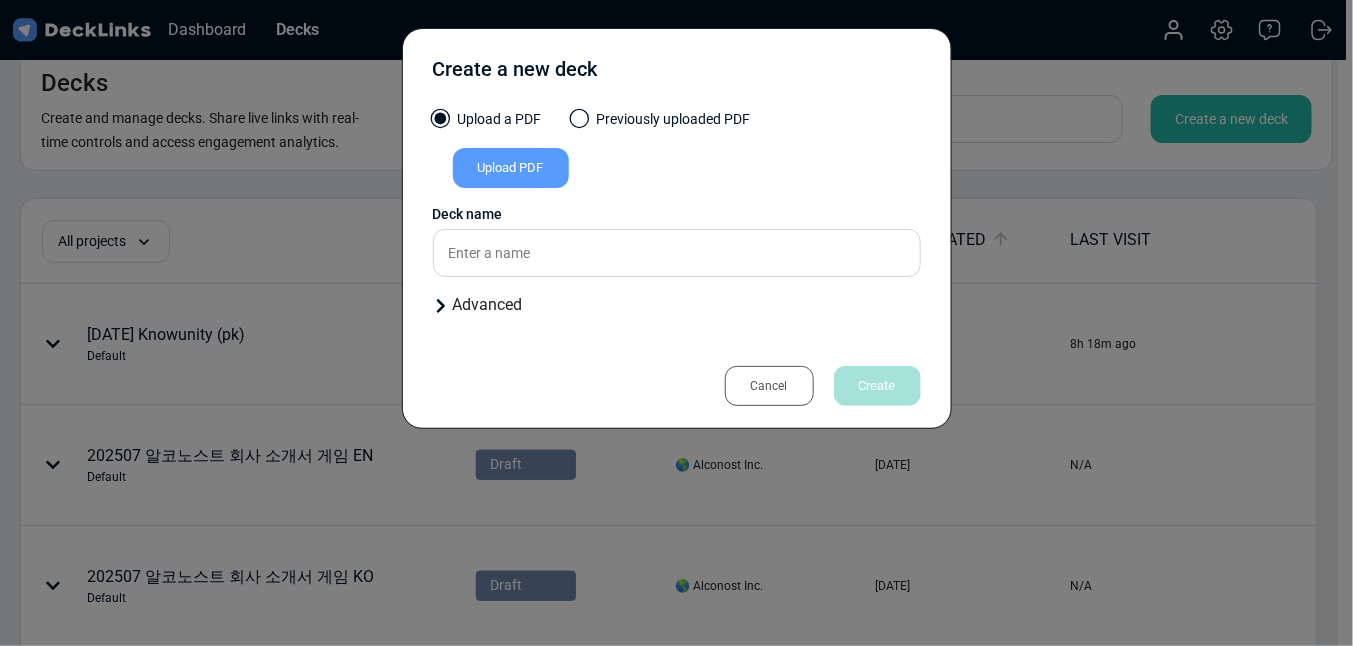 click on "Upload PDF" at bounding box center (511, 168) 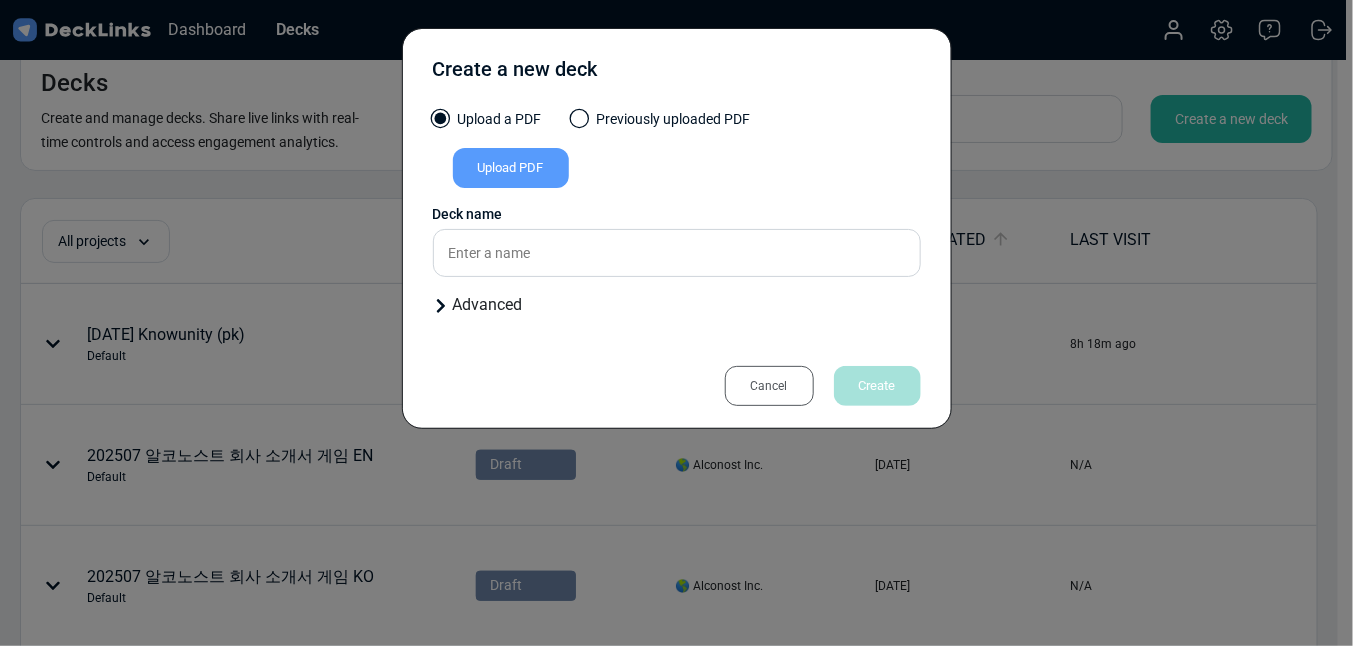 click on "Advanced" at bounding box center (677, 305) 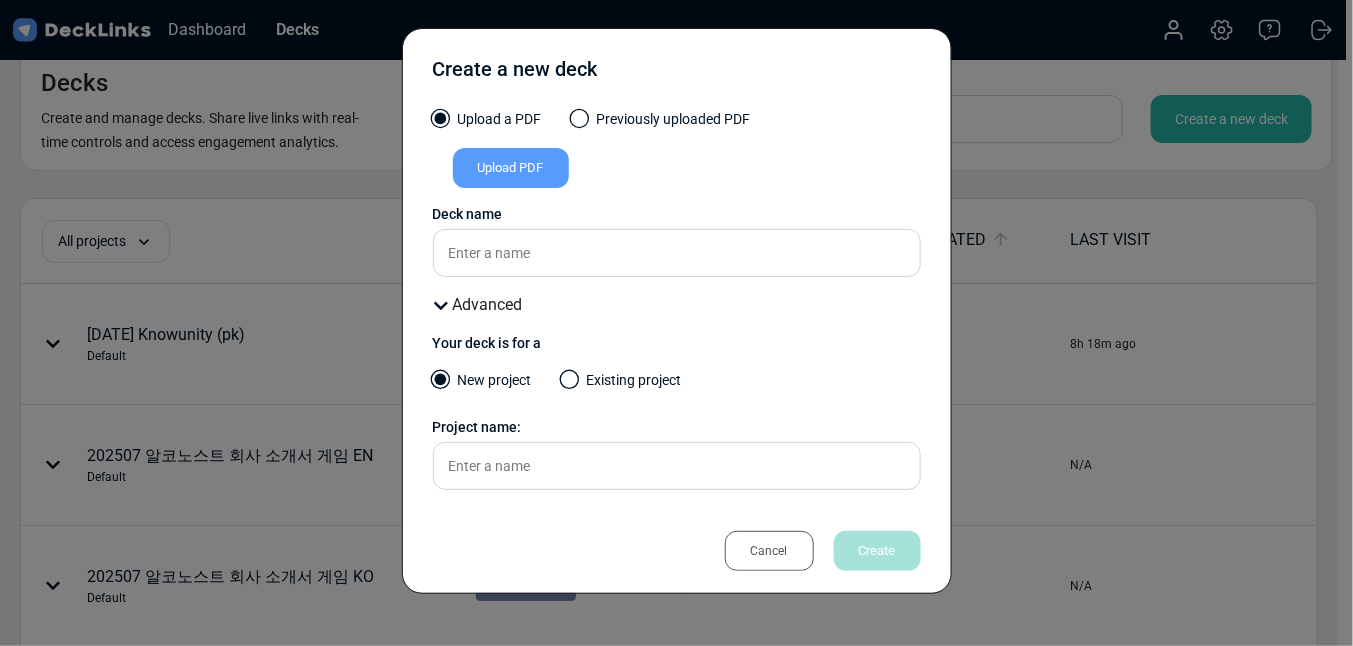 click on "Cancel" at bounding box center [769, 551] 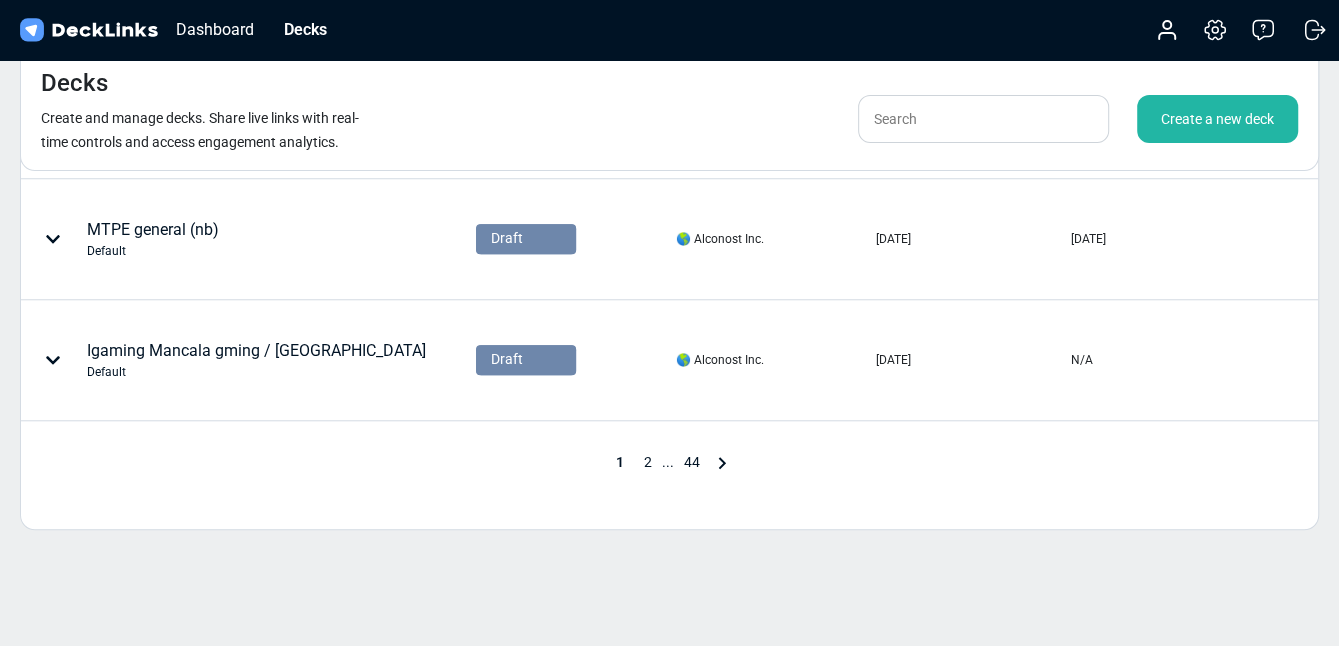 scroll, scrollTop: 1126, scrollLeft: 0, axis: vertical 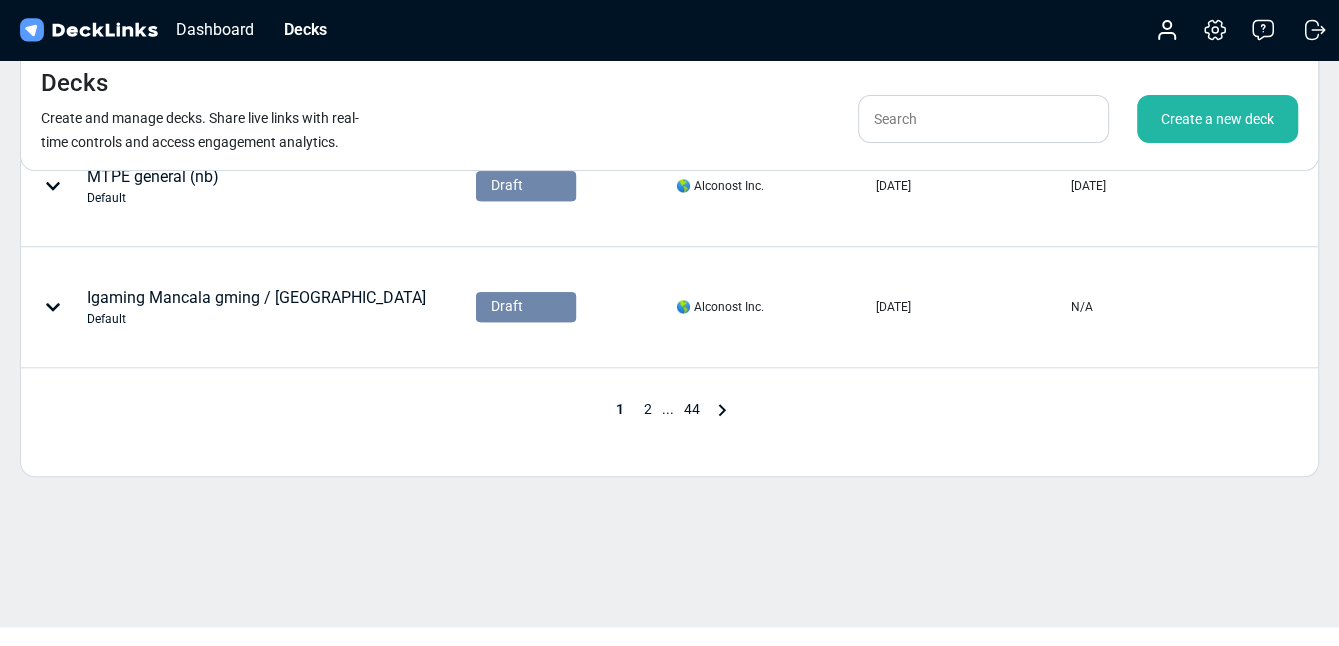 click on "2" at bounding box center (648, 409) 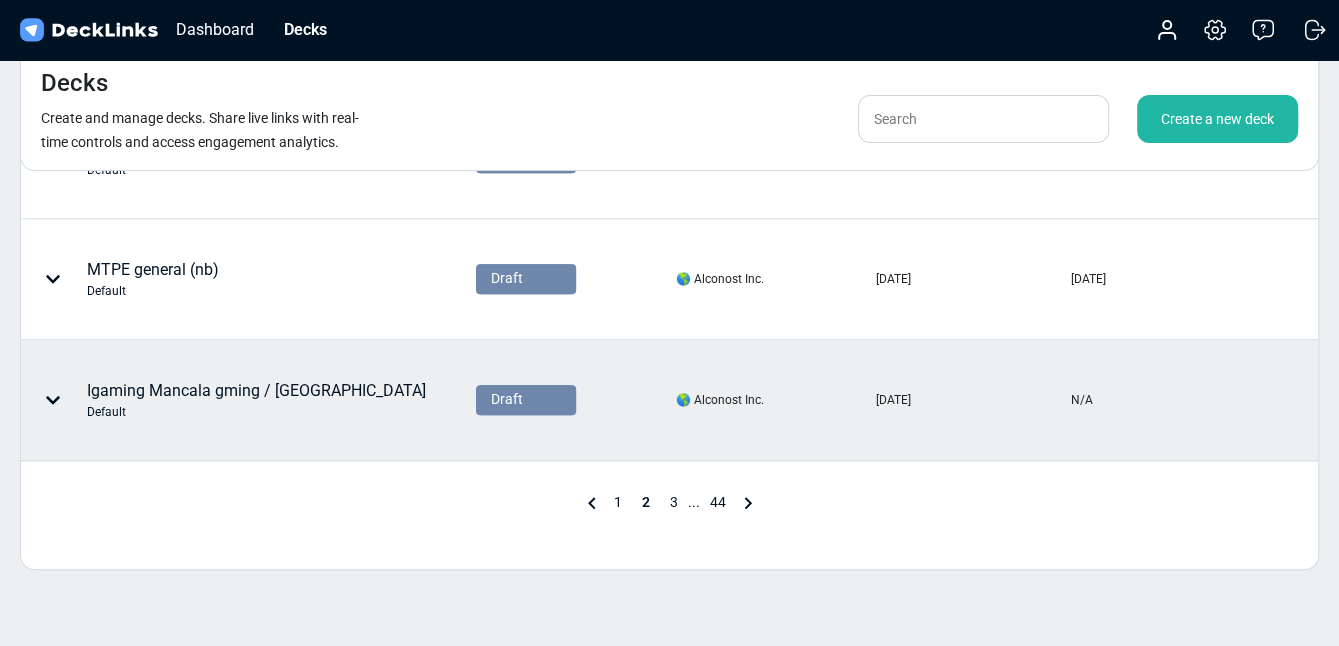 scroll, scrollTop: 1031, scrollLeft: 0, axis: vertical 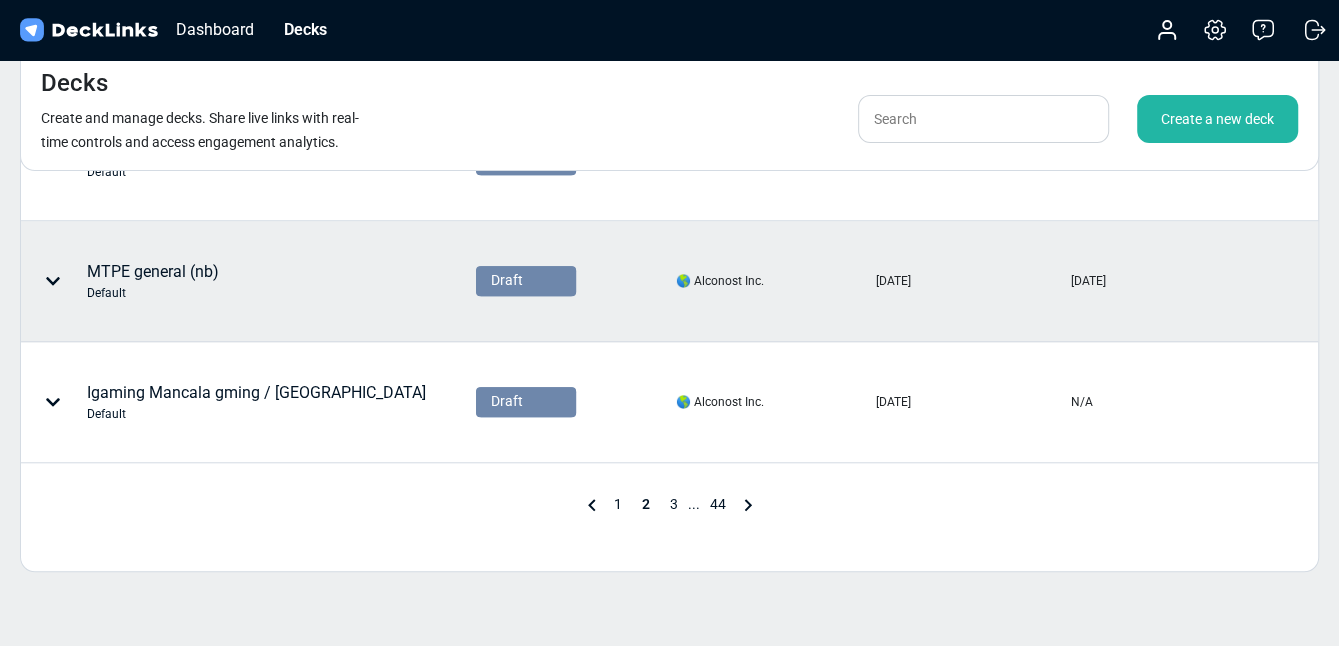click on "MTPE general (nb) Default" at bounding box center [191, 281] 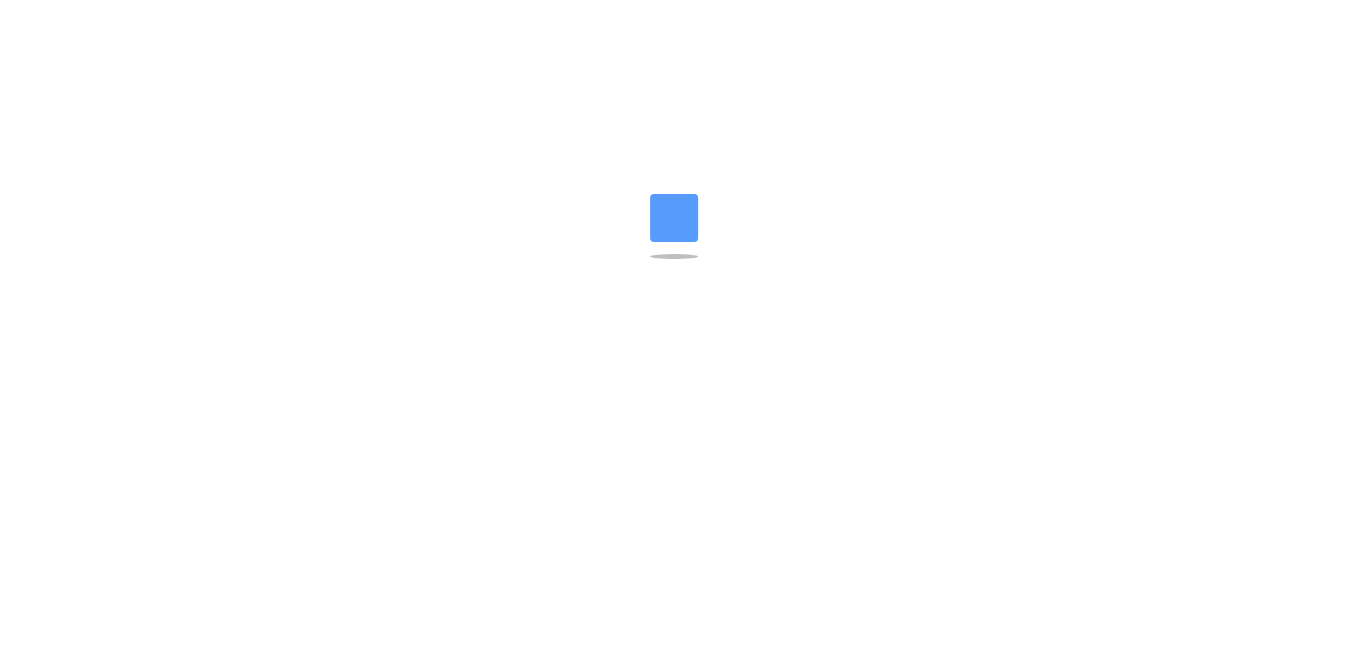 scroll, scrollTop: 0, scrollLeft: 0, axis: both 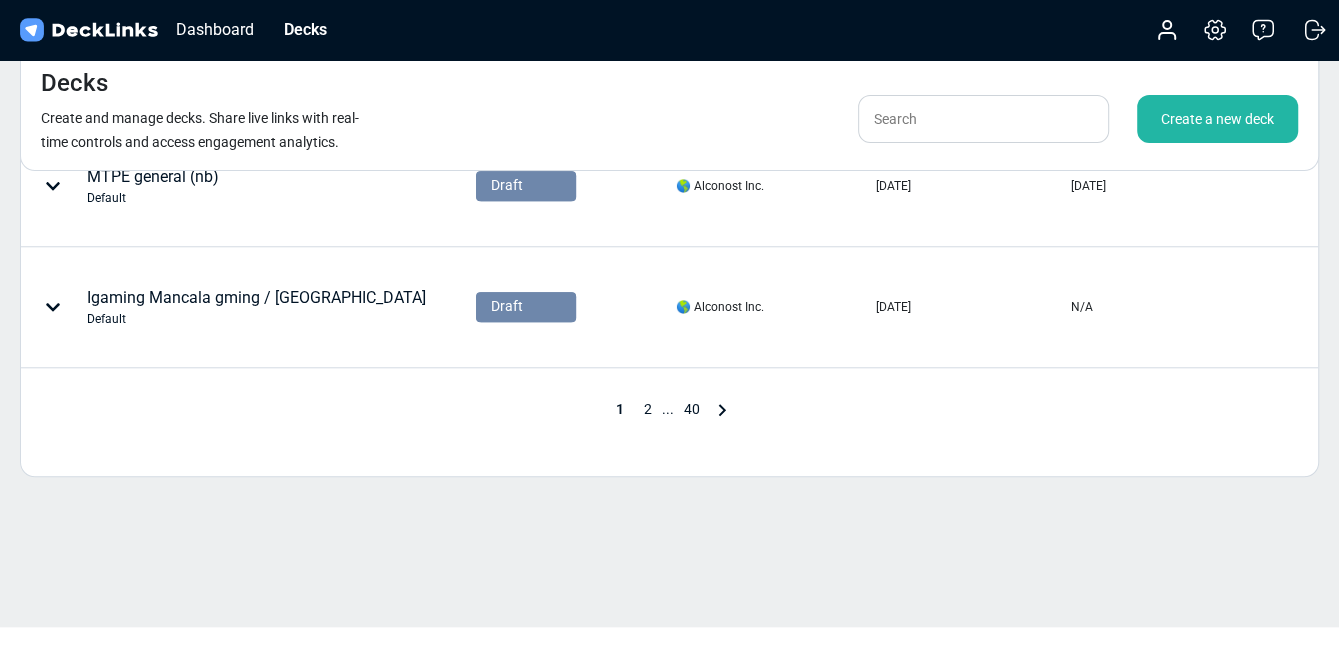 click 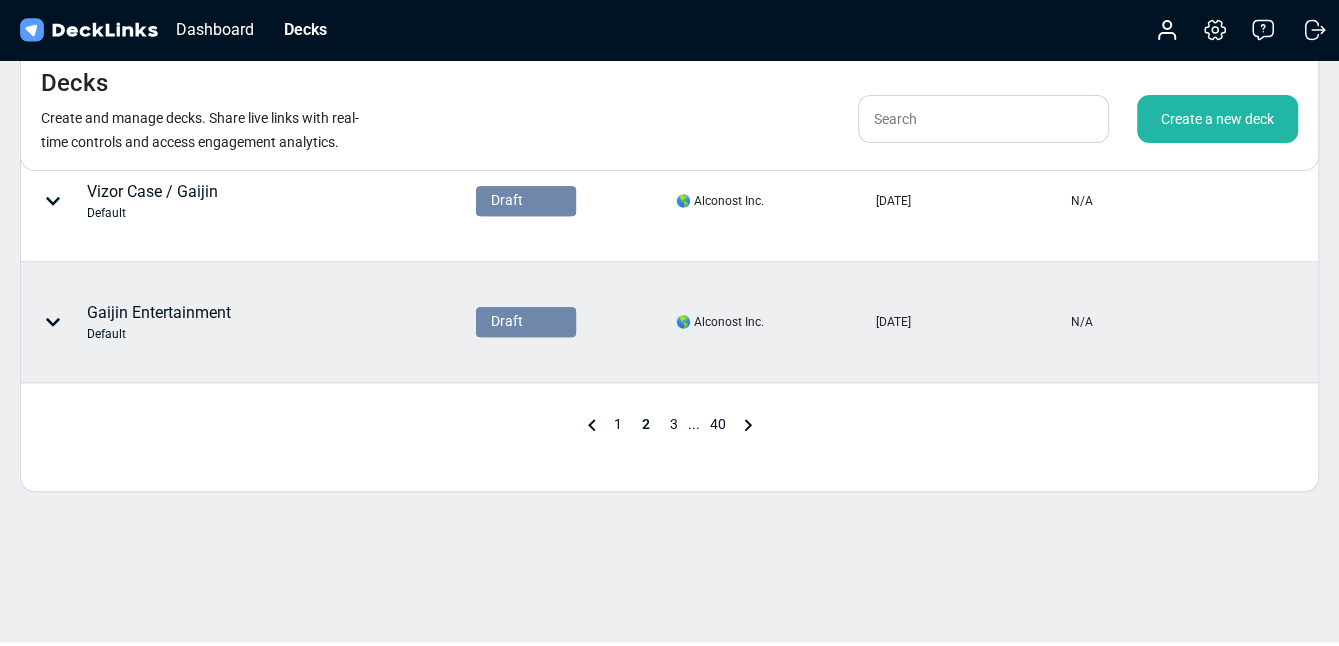 scroll, scrollTop: 1126, scrollLeft: 0, axis: vertical 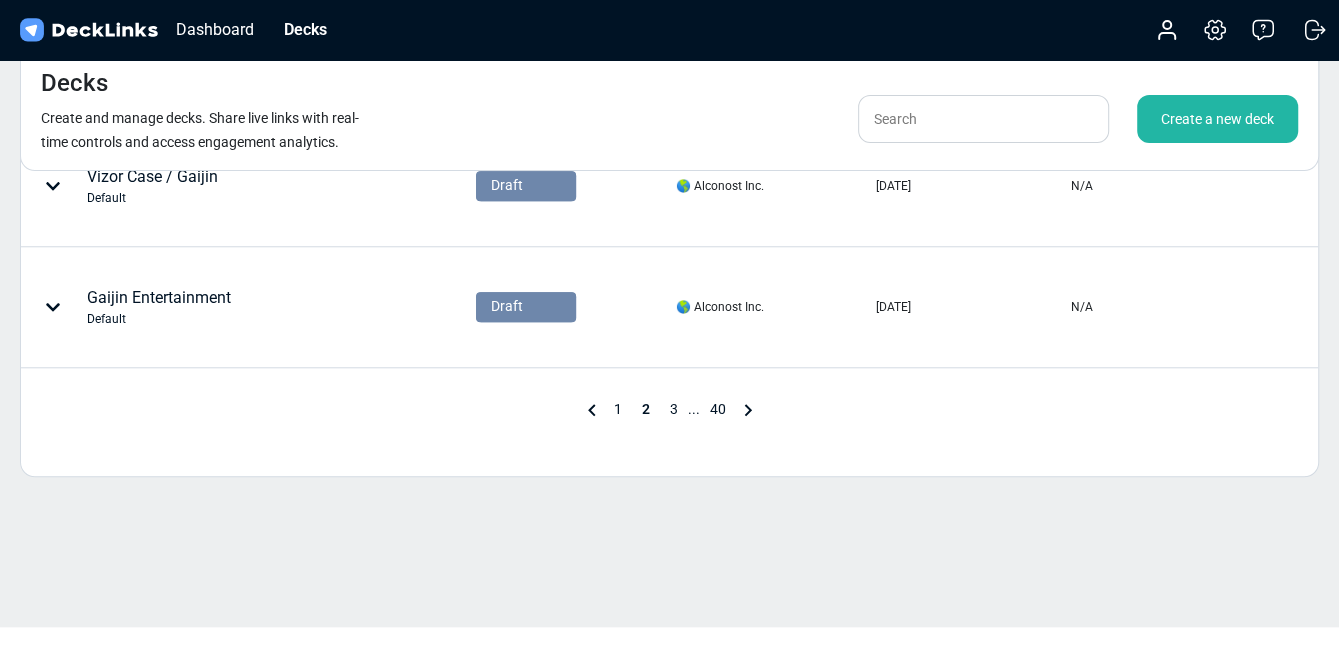 click on "All projects All projects (di) Profee localization with Alconost (di) Translation & Localization Solutions for Macquarie (di)All (di)Elearning (di)Vizor_Alconost_Transforming_Game_Localization_with_AI (pk) localization 12322 @is Aleksa canary tech guesty blind case (iris) Canary Technologies CO (iris) Cases crm campaign (ans) Cross sale  Dating Campaign Default Efficy CRM FLO For AWEM (NAS) Healthcare Mass Hostaway Cryomed Hostaway PortoMontenegro Hostaway SEO cases Hostify Hoxhunt Presentation MTPE LBS LBS_China_Game_Publisher_Frida Localization - General Mojang MTPE MTPE Kiosker (revival) Nitro Cases for Nitro ABM games (guoda) OutSystems OutSystems Offer Paradox Photo Editing Apps Campaign (ksu) Photo Editing Apps Campaign (ksu)  Shell Recharge Software (@sdn) 25/10 Special for AWEM (NAS) Splitmetrics TechinAsia ([PERSON_NAME]) TEMPALTE Loc - Types of Services and Process (Dark) Test Test Marketing Tokeet (iris) Wise 🔲 TEMPLATE: Linguistic Quality Testing (LQA) 🔲 All statuses All statuses Draft Accepted Sent" at bounding box center (669, -226) 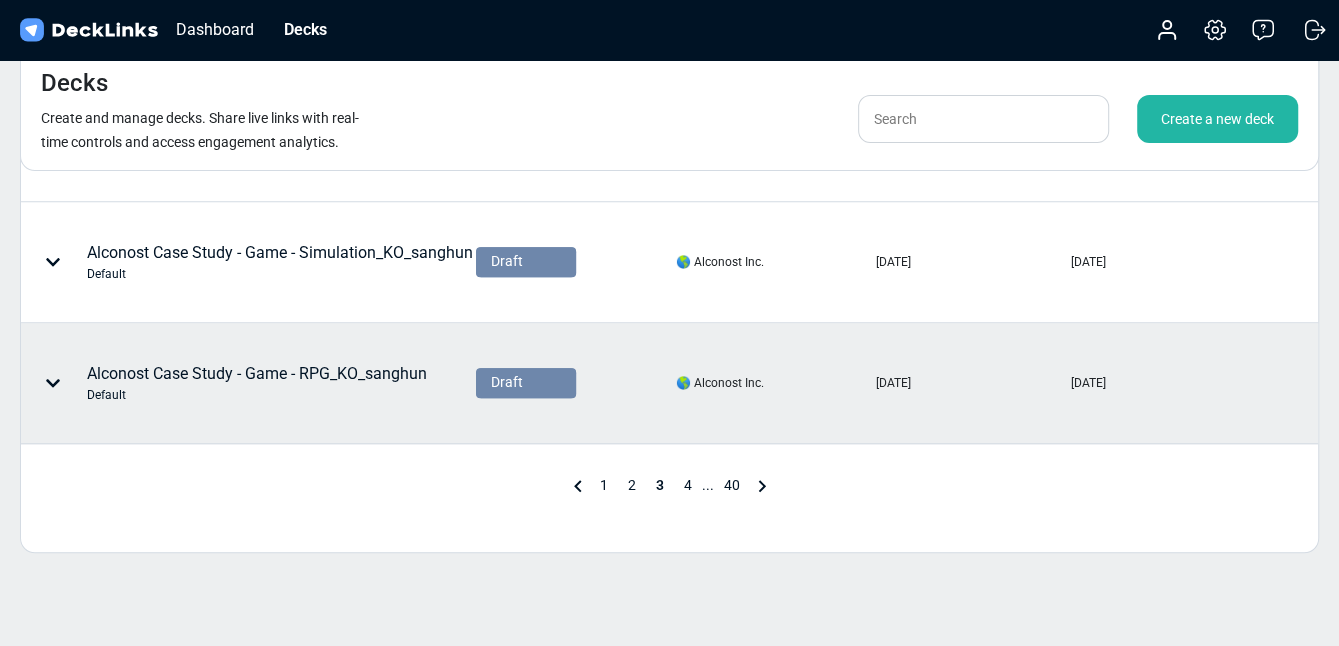 scroll, scrollTop: 1126, scrollLeft: 0, axis: vertical 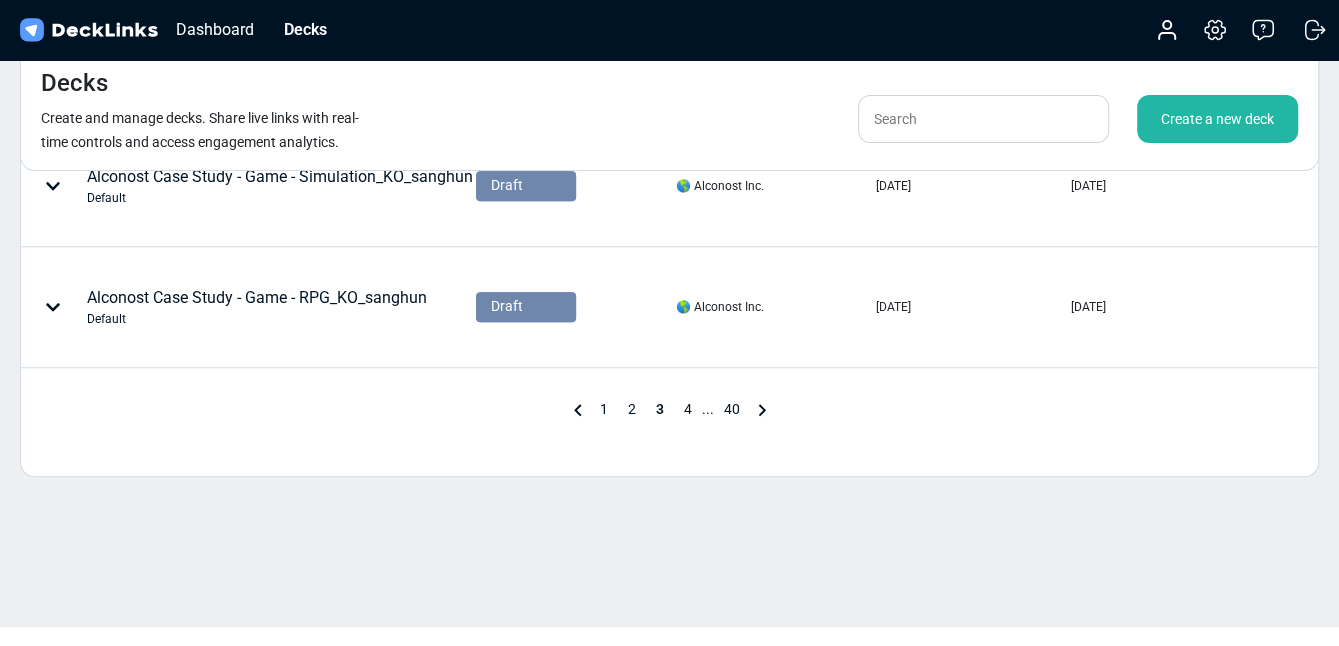 click 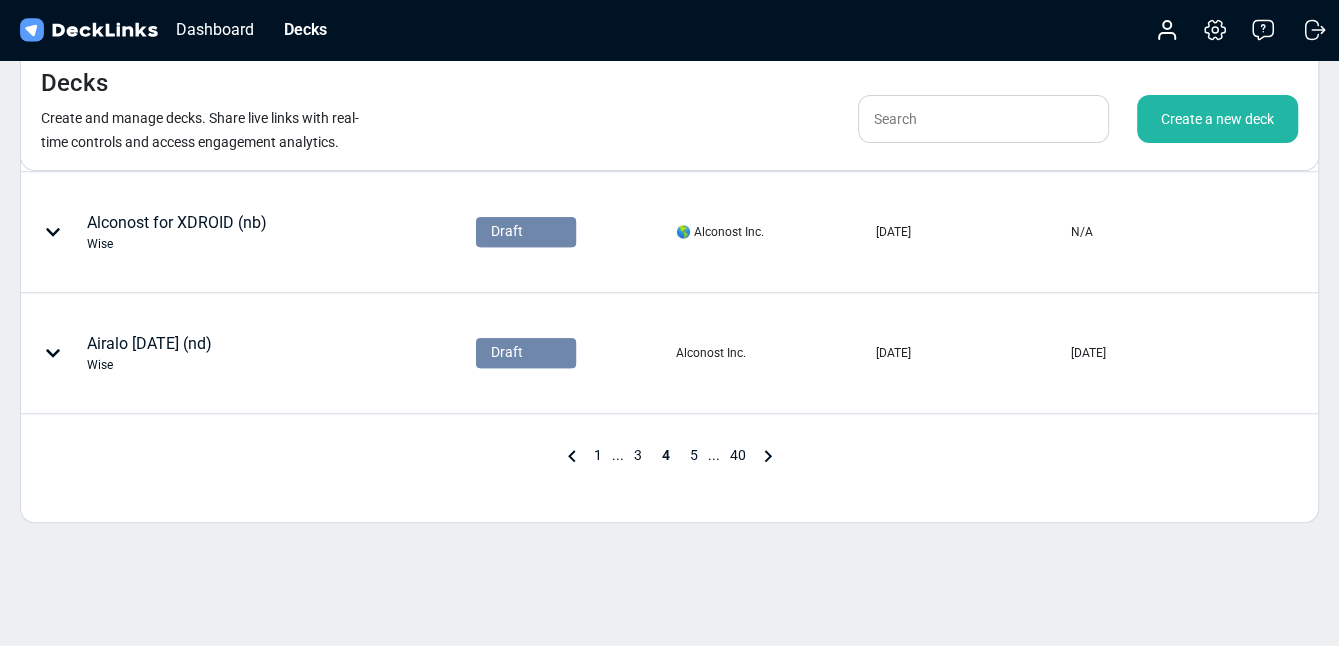 scroll, scrollTop: 1126, scrollLeft: 0, axis: vertical 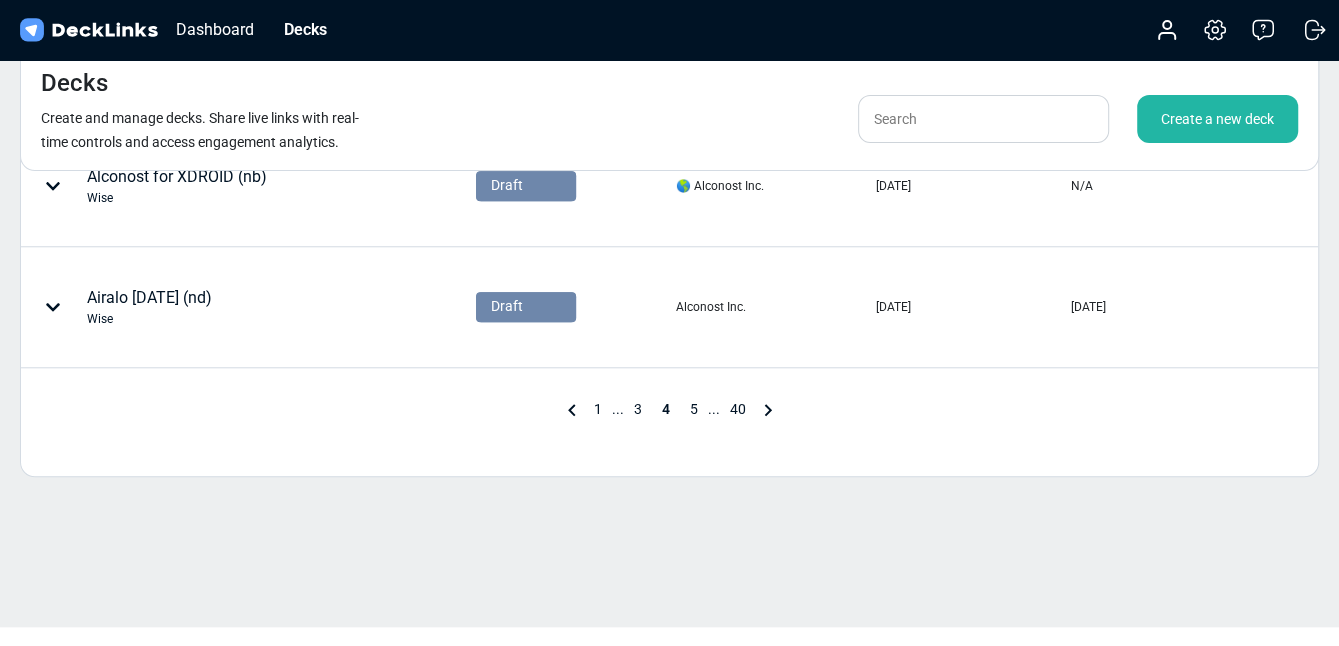 click 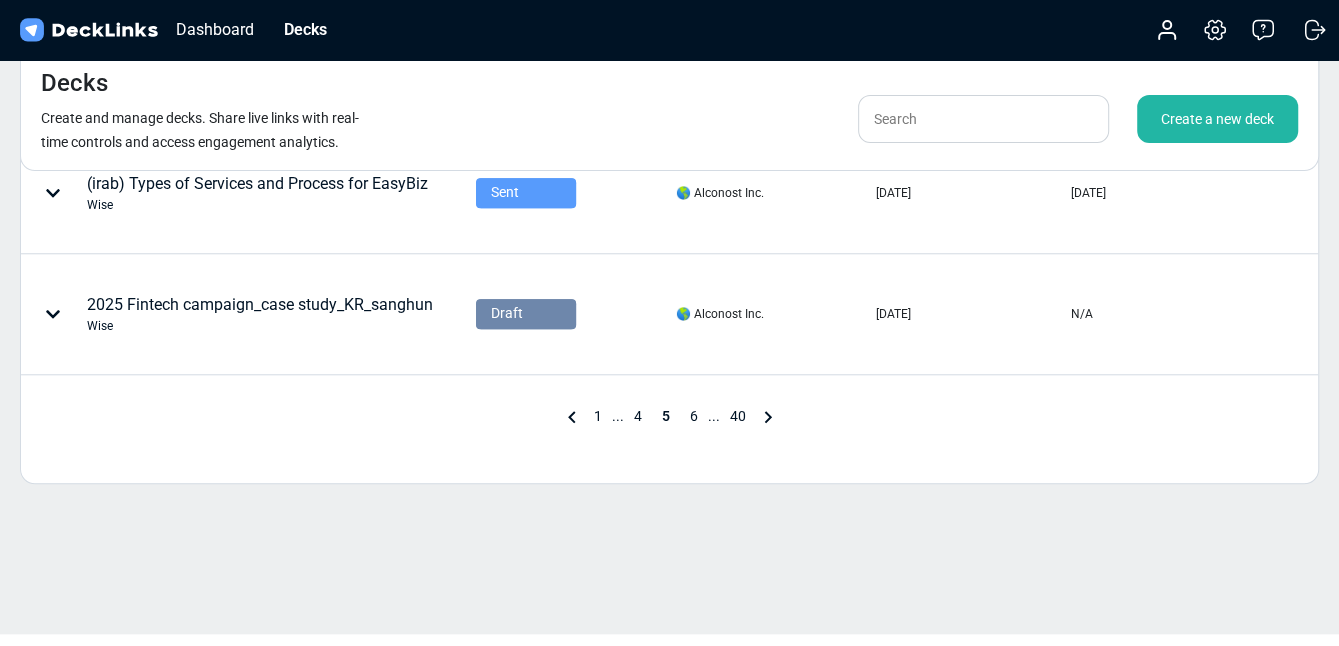 scroll, scrollTop: 1126, scrollLeft: 0, axis: vertical 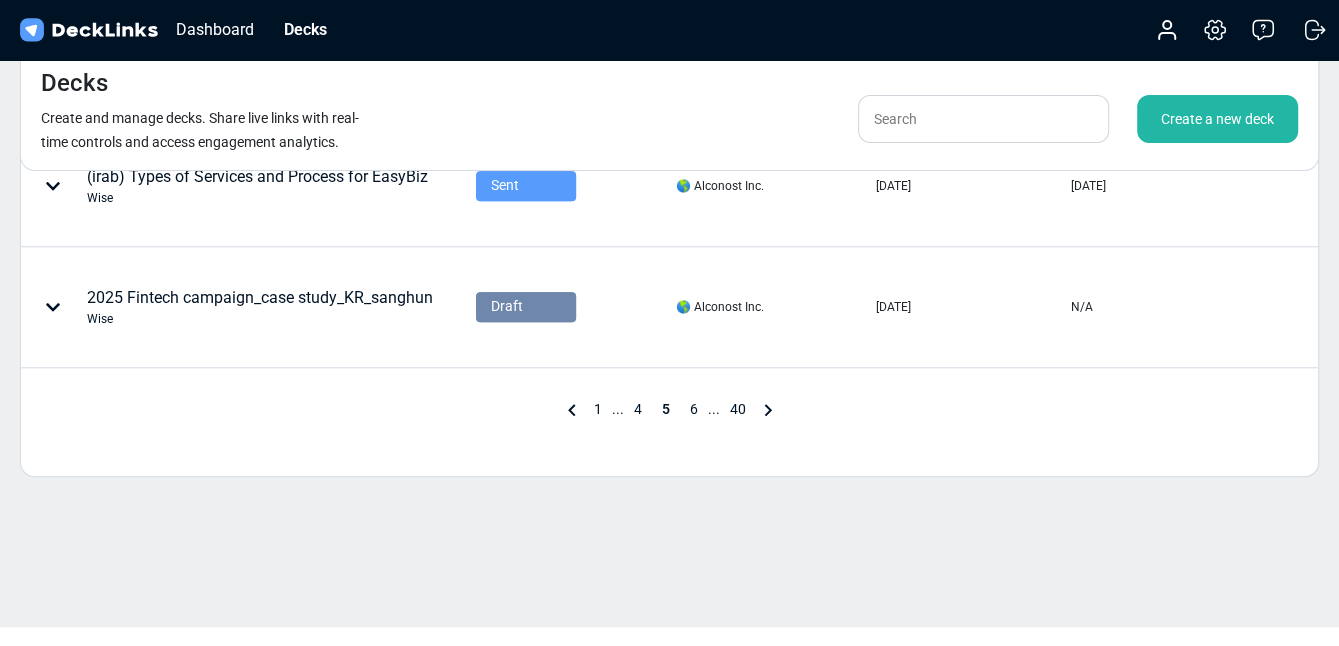 click 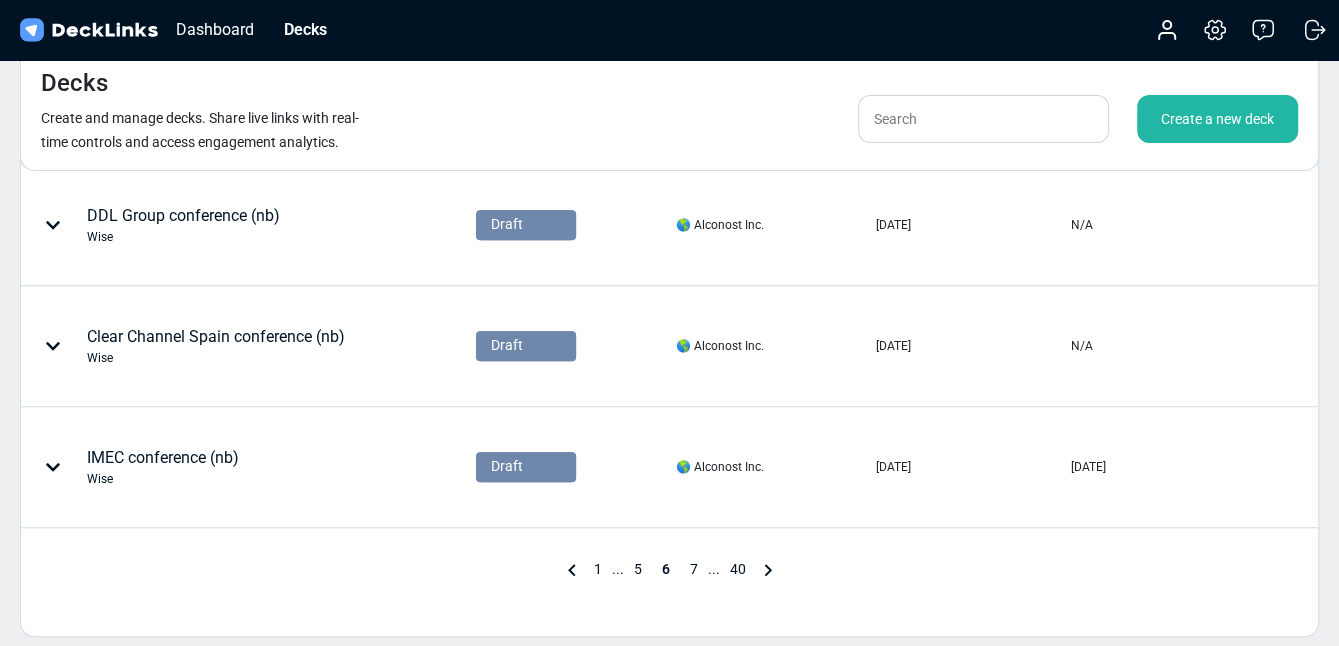 scroll, scrollTop: 1064, scrollLeft: 0, axis: vertical 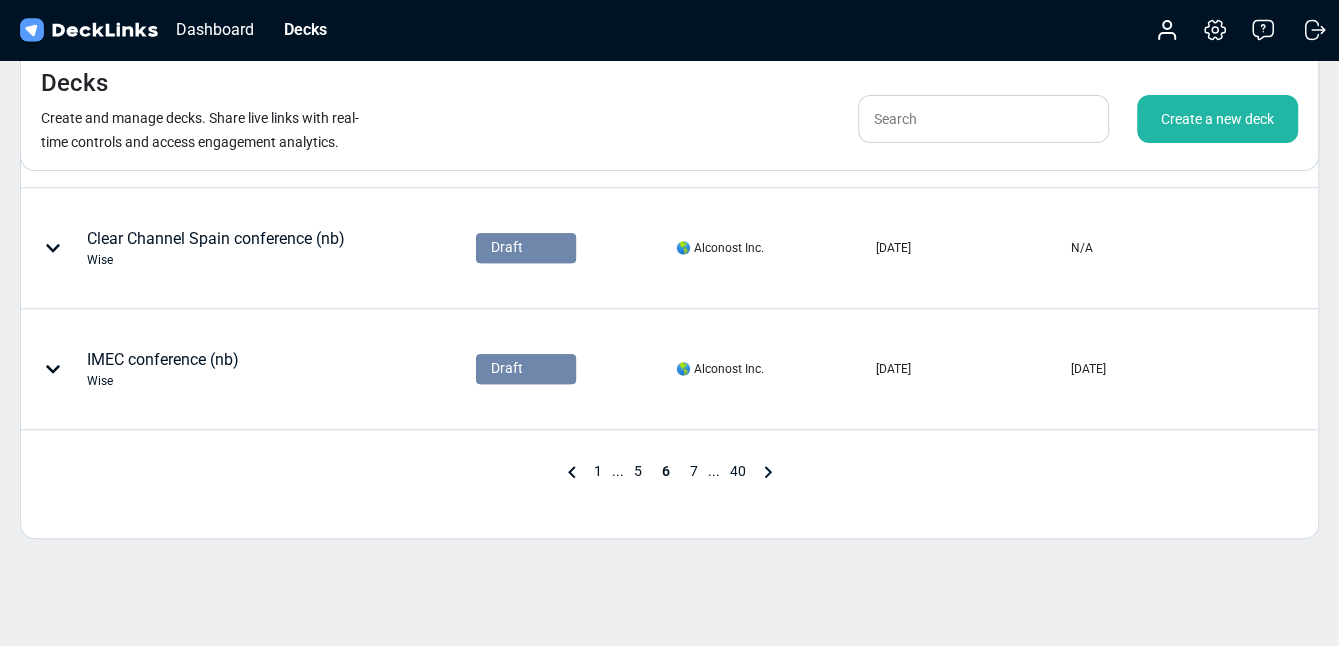 click 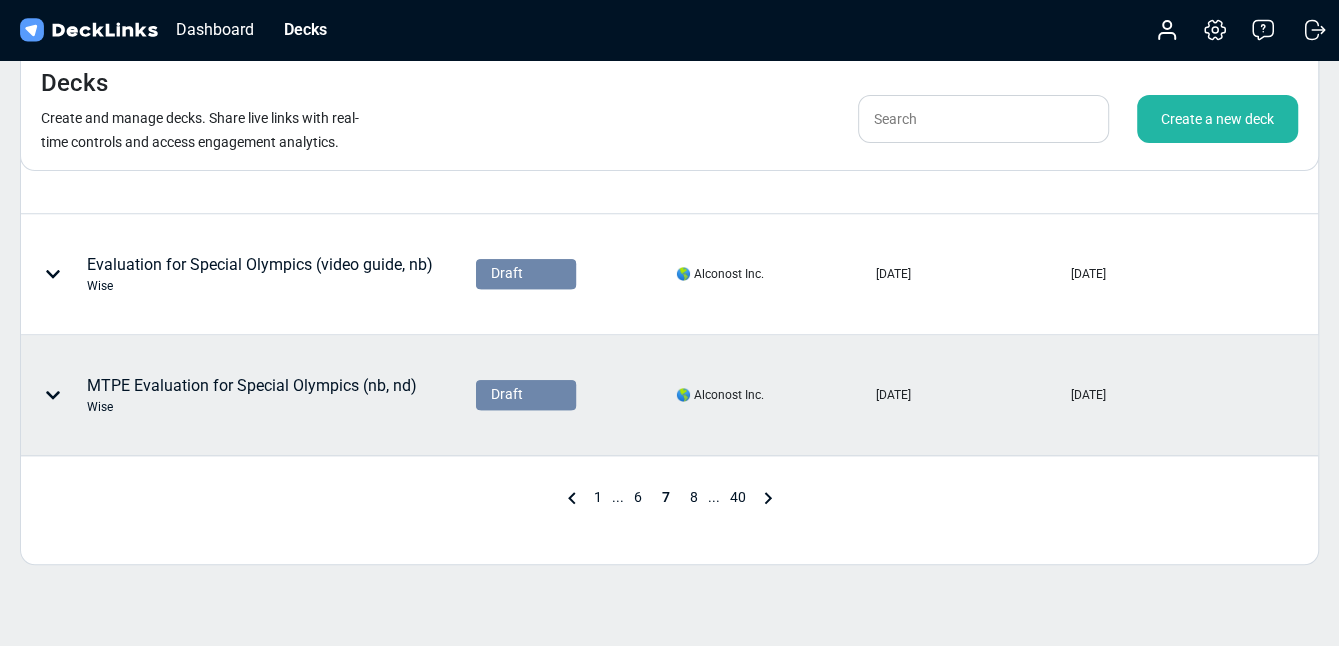 scroll, scrollTop: 1040, scrollLeft: 0, axis: vertical 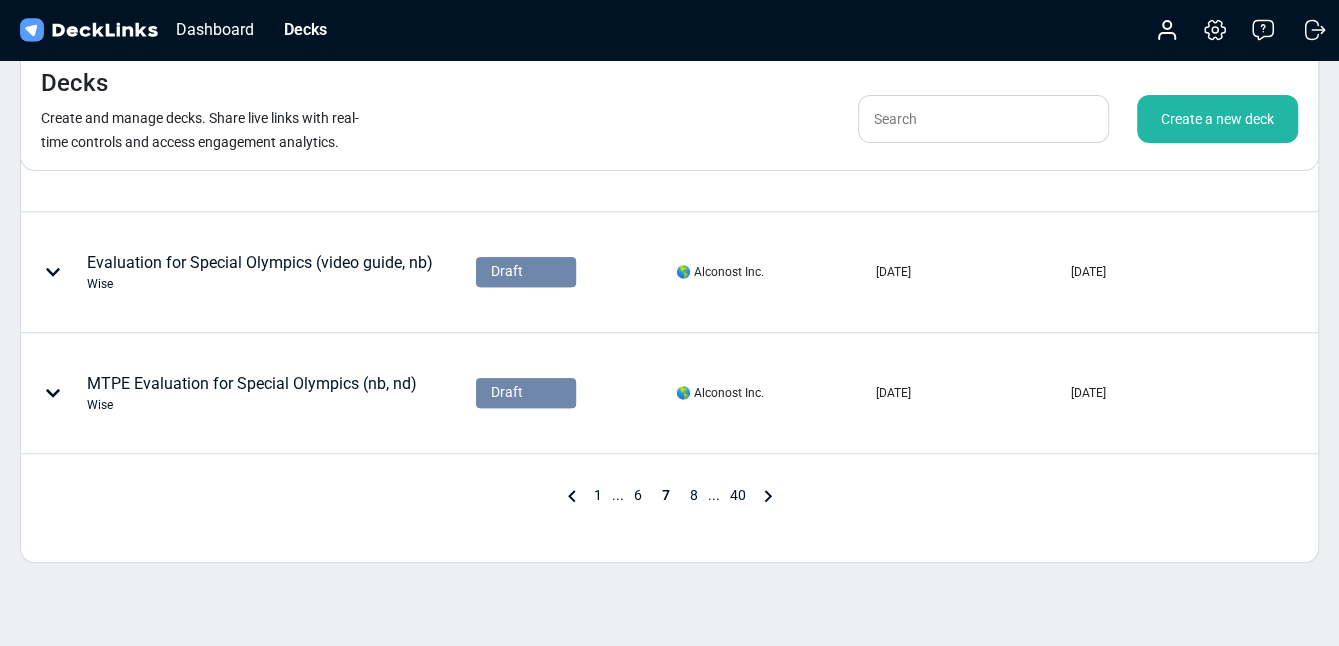 click 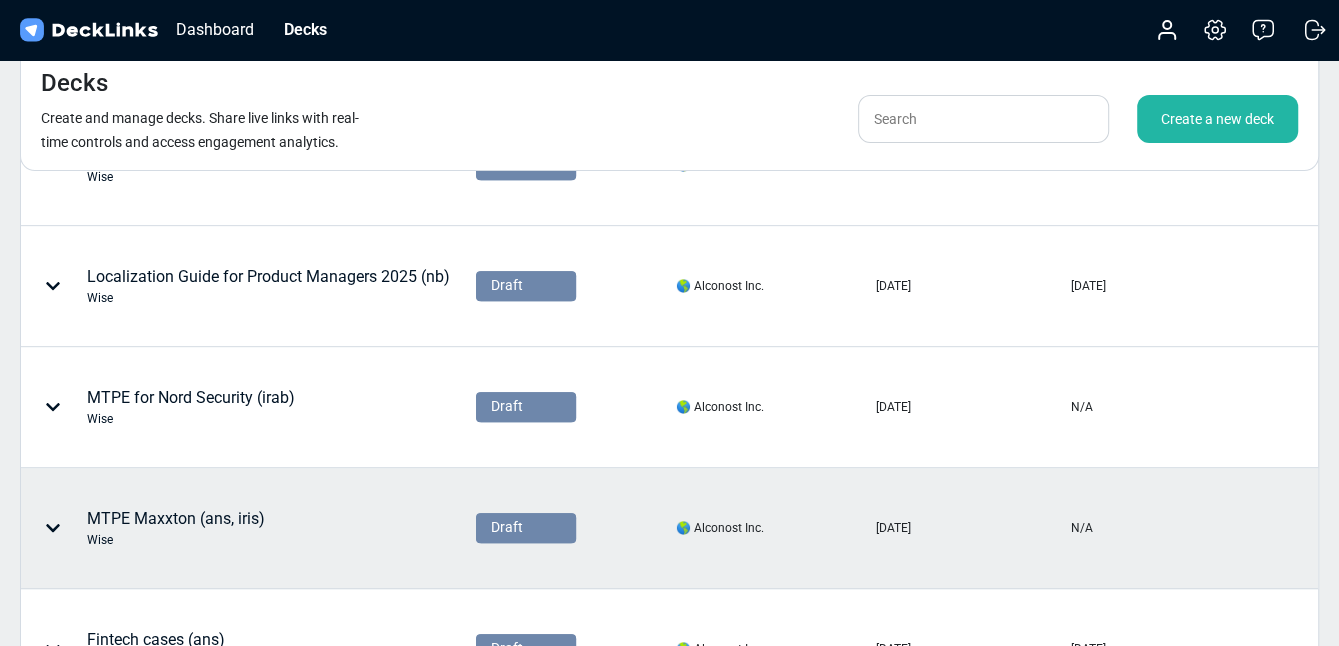 scroll, scrollTop: 440, scrollLeft: 0, axis: vertical 